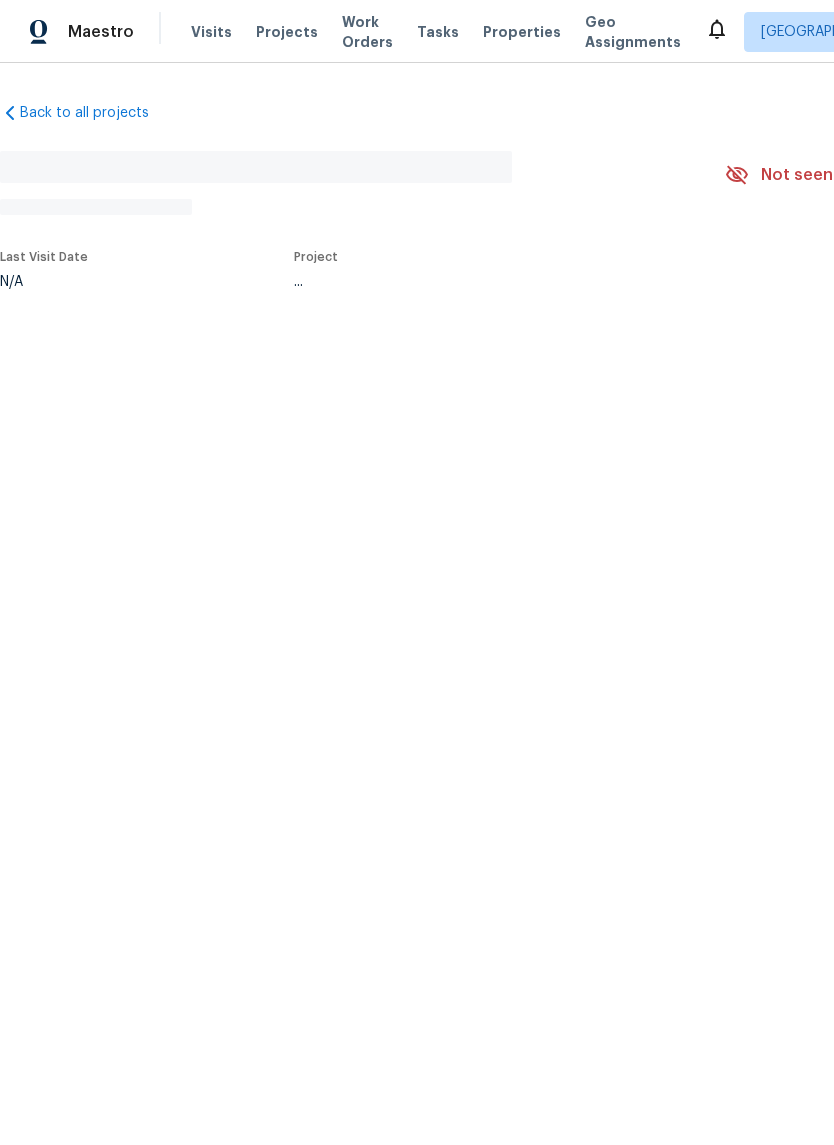 scroll, scrollTop: 0, scrollLeft: 0, axis: both 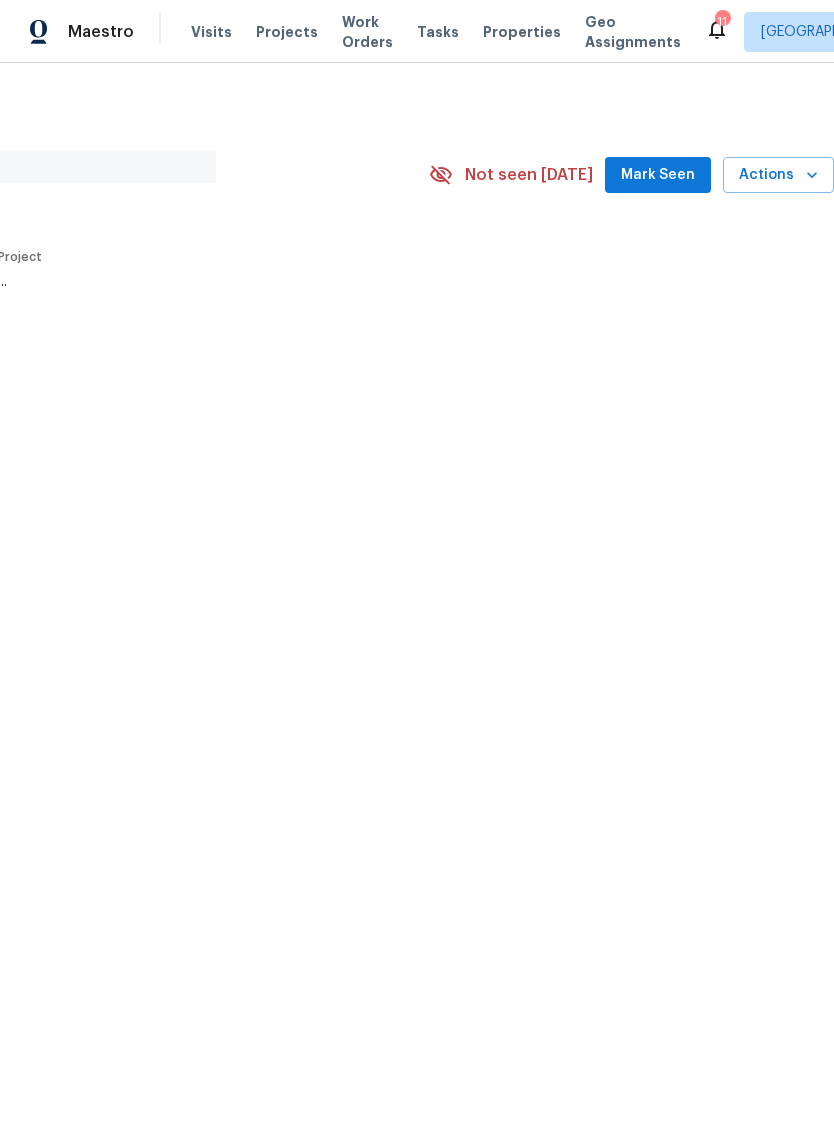 click 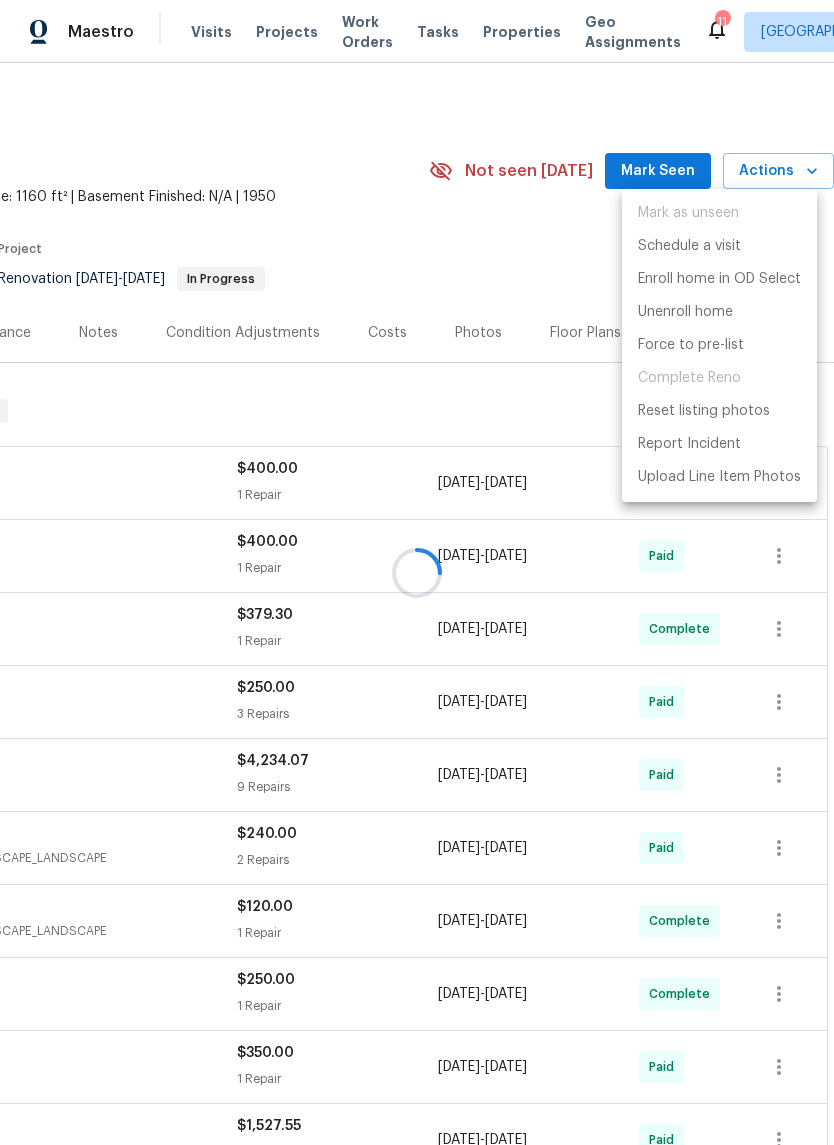 click at bounding box center [417, 572] 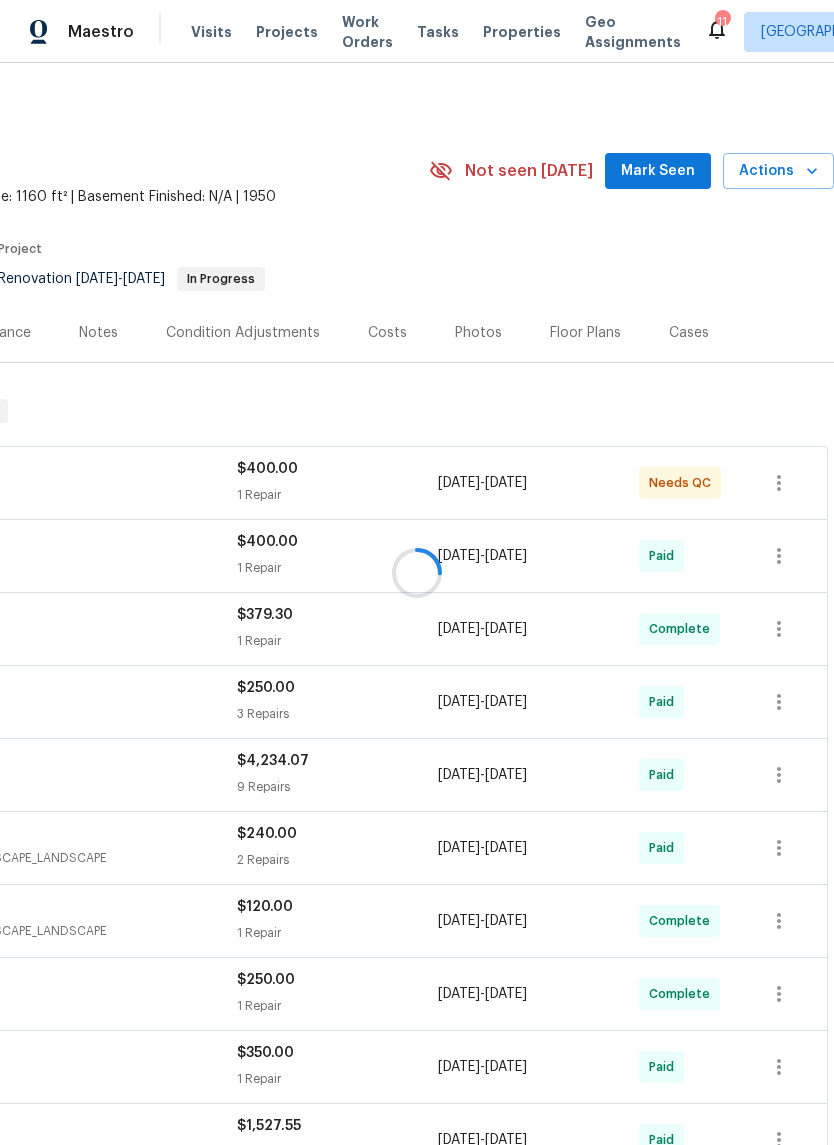 click at bounding box center (417, 572) 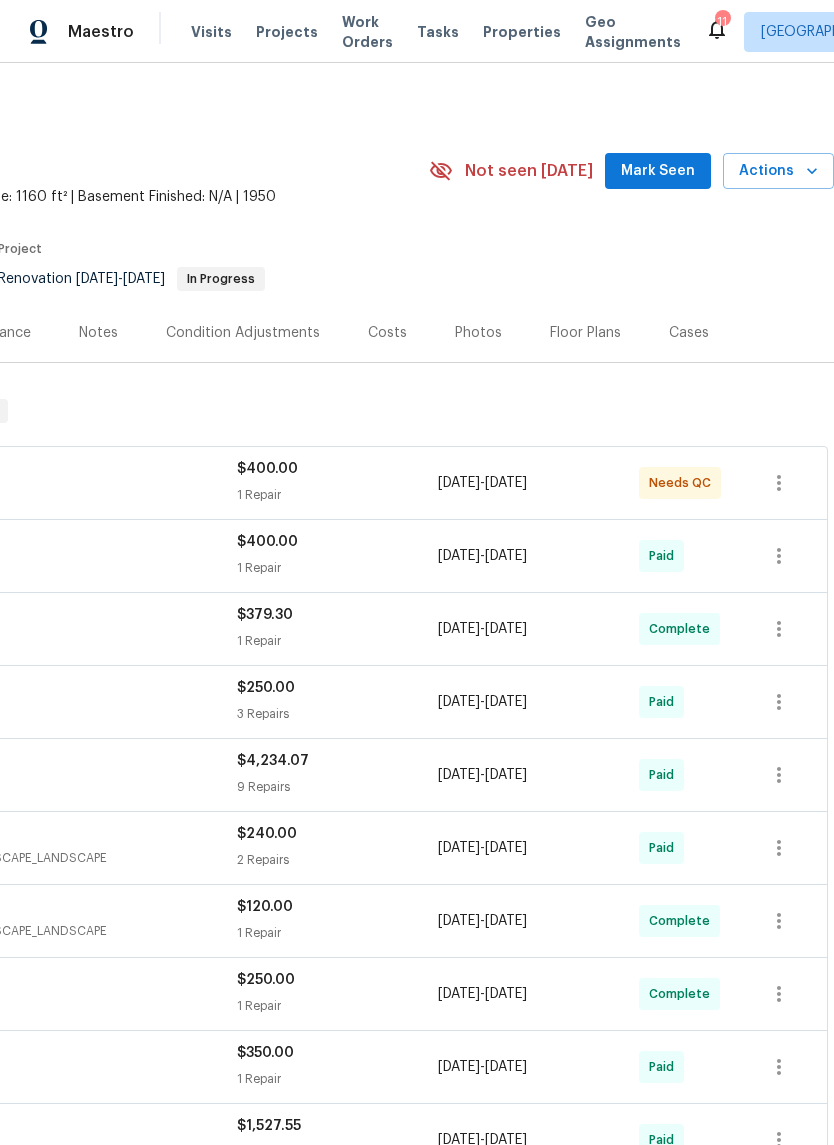 click on "Mark Seen" at bounding box center (658, 171) 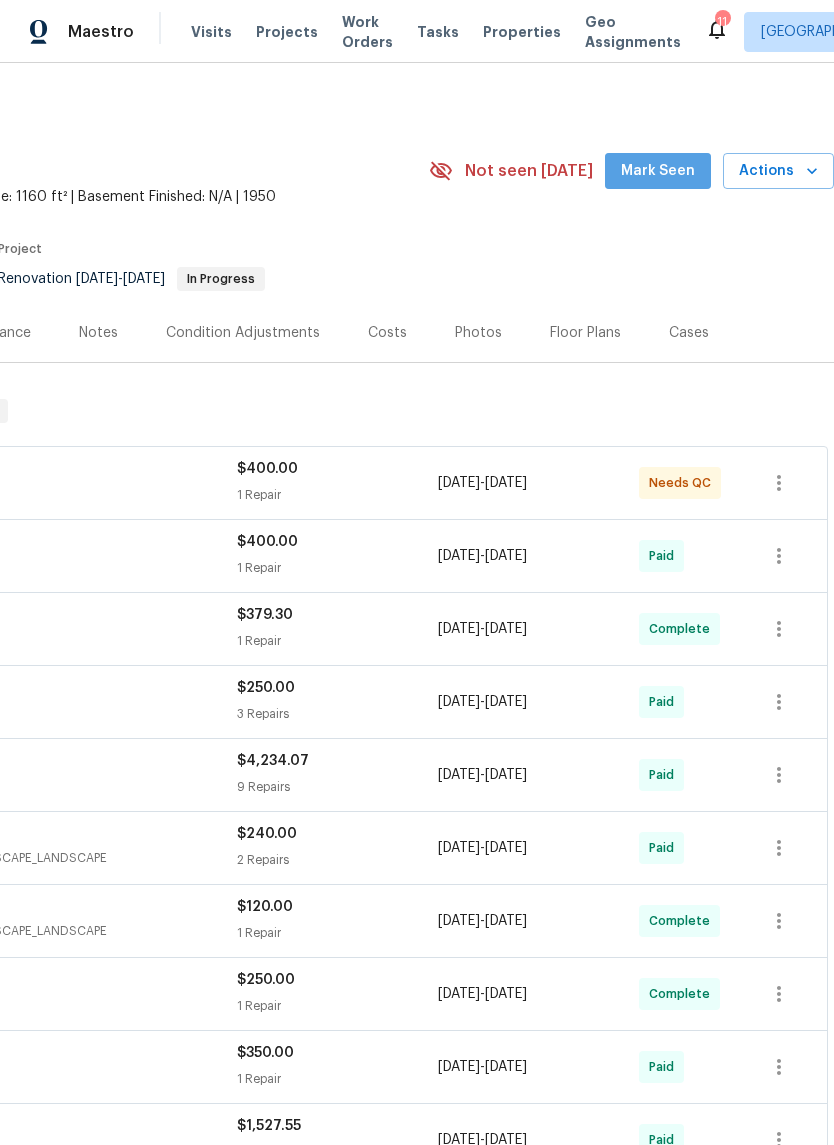 click on "Mark Seen" at bounding box center [658, 171] 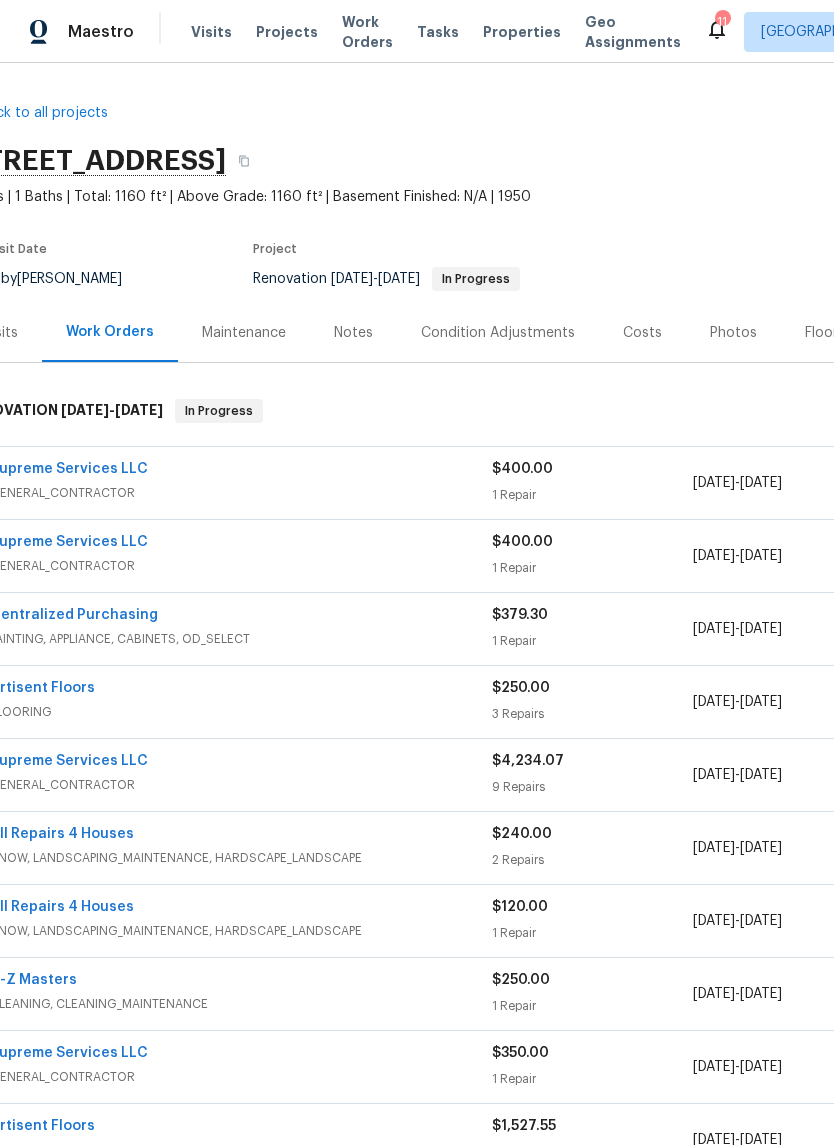scroll, scrollTop: 0, scrollLeft: 34, axis: horizontal 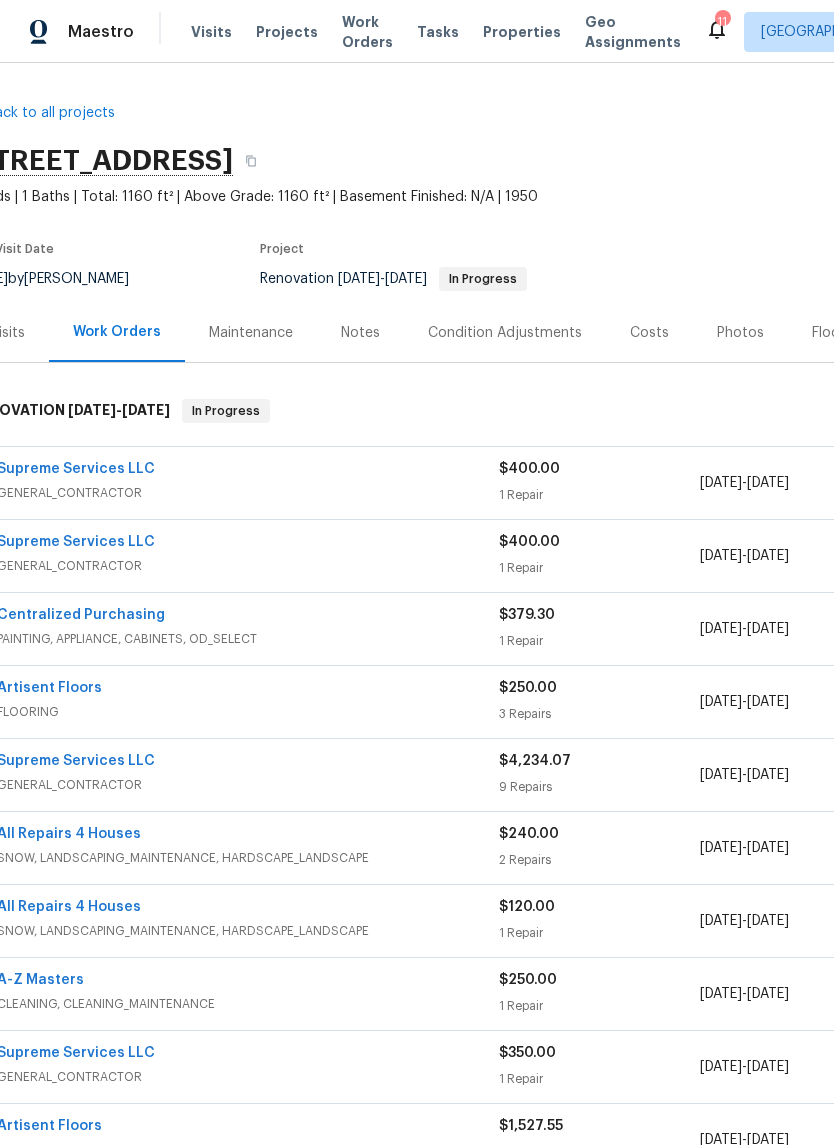 click on "Supreme Services LLC" at bounding box center [76, 469] 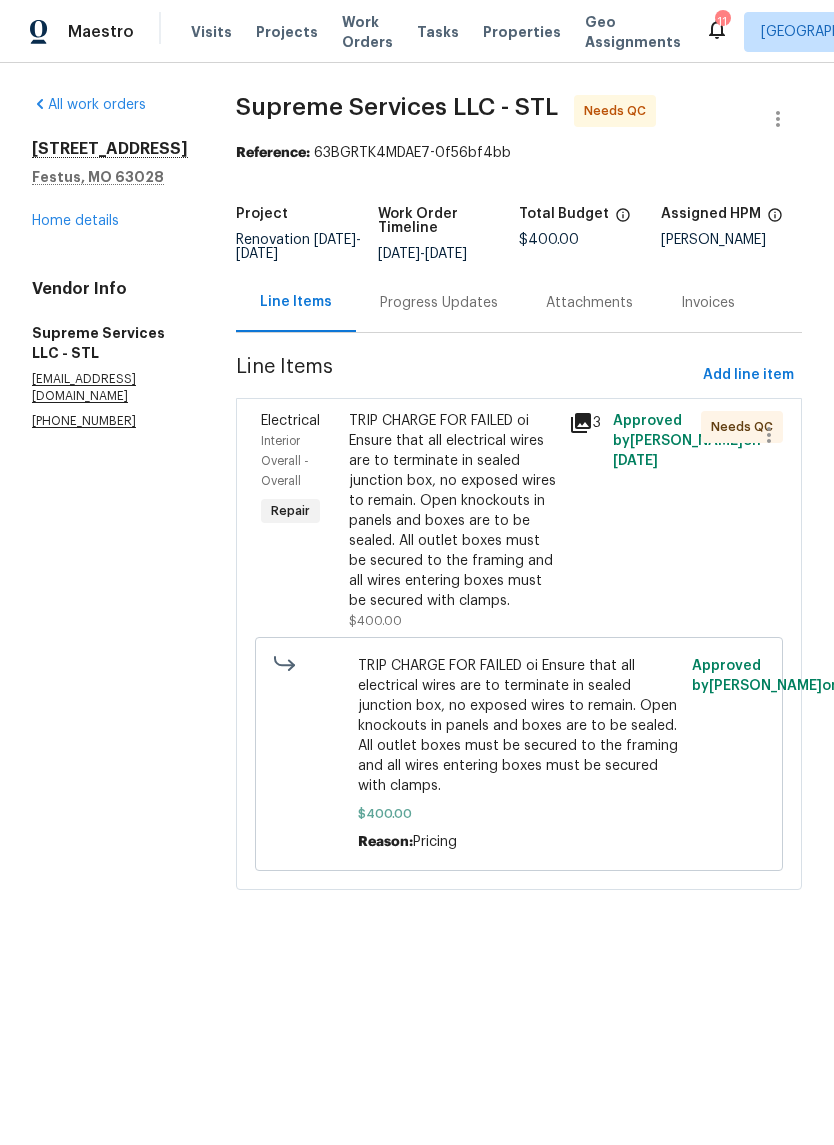 click on "Approved by  [PERSON_NAME]  on   [DATE]" at bounding box center (651, 521) 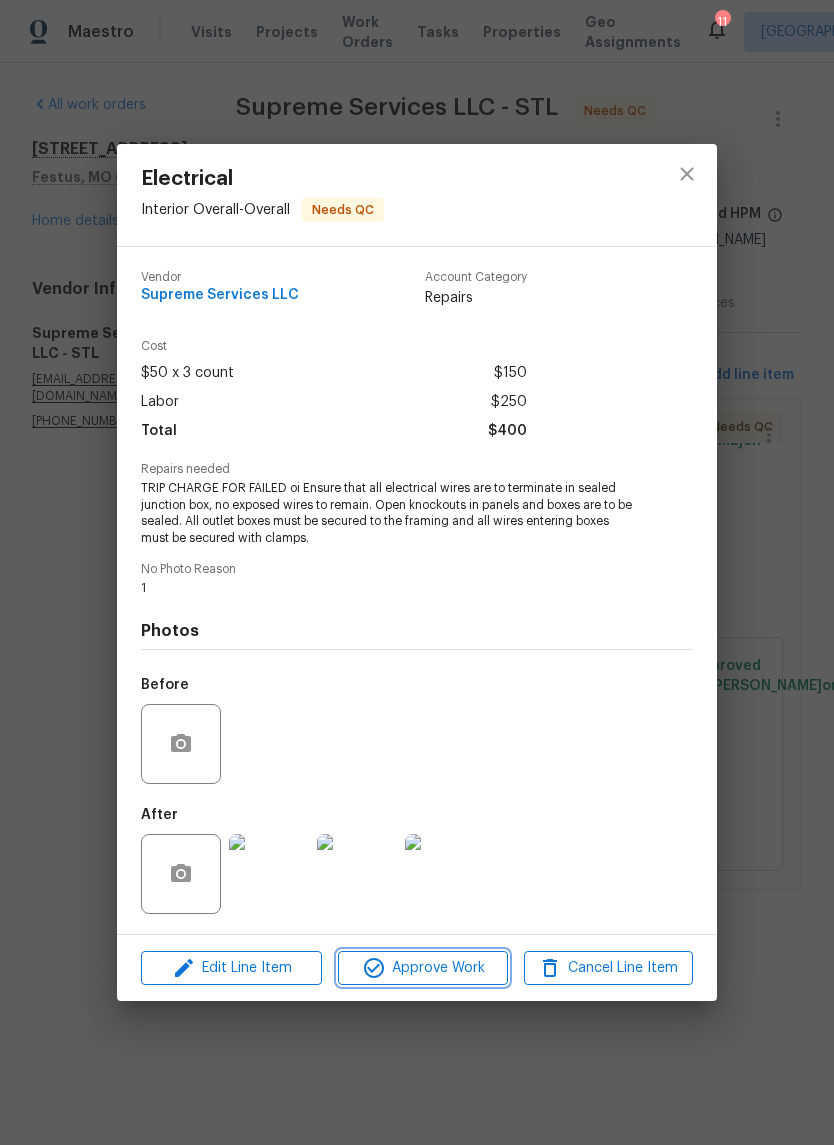 click on "Approve Work" at bounding box center [422, 968] 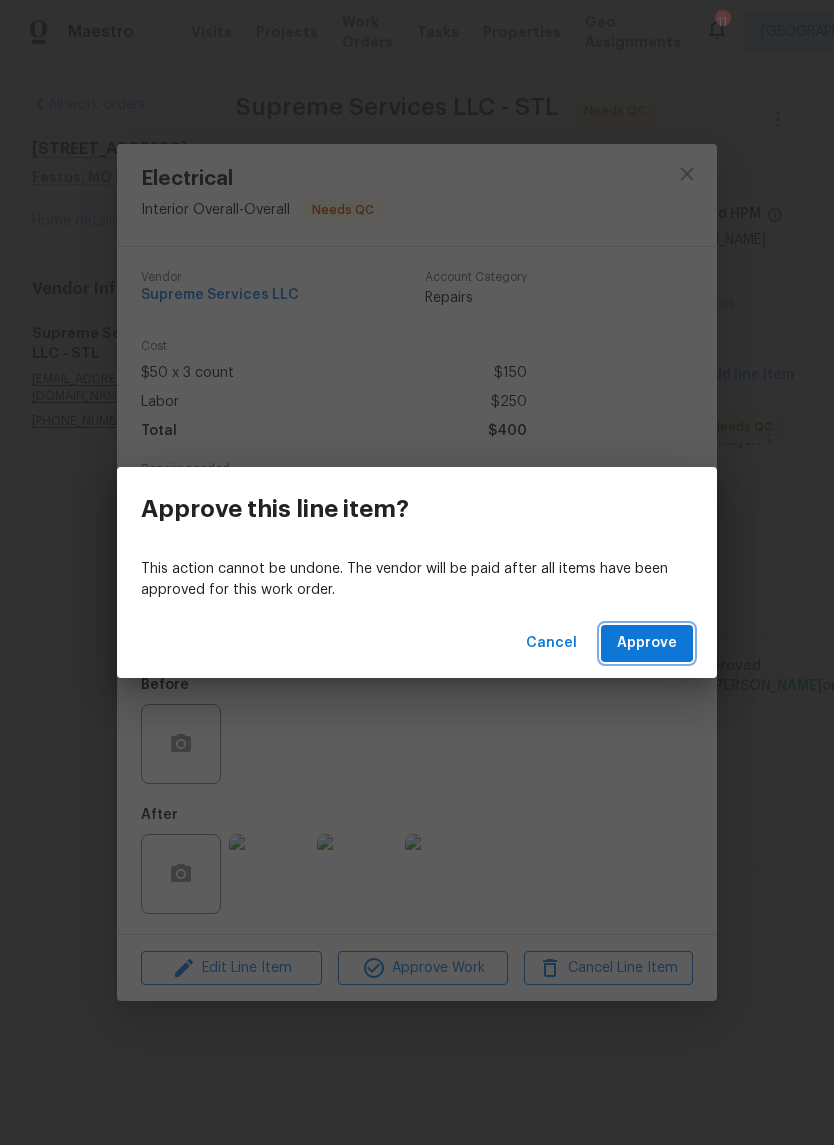 click on "Approve" at bounding box center [647, 643] 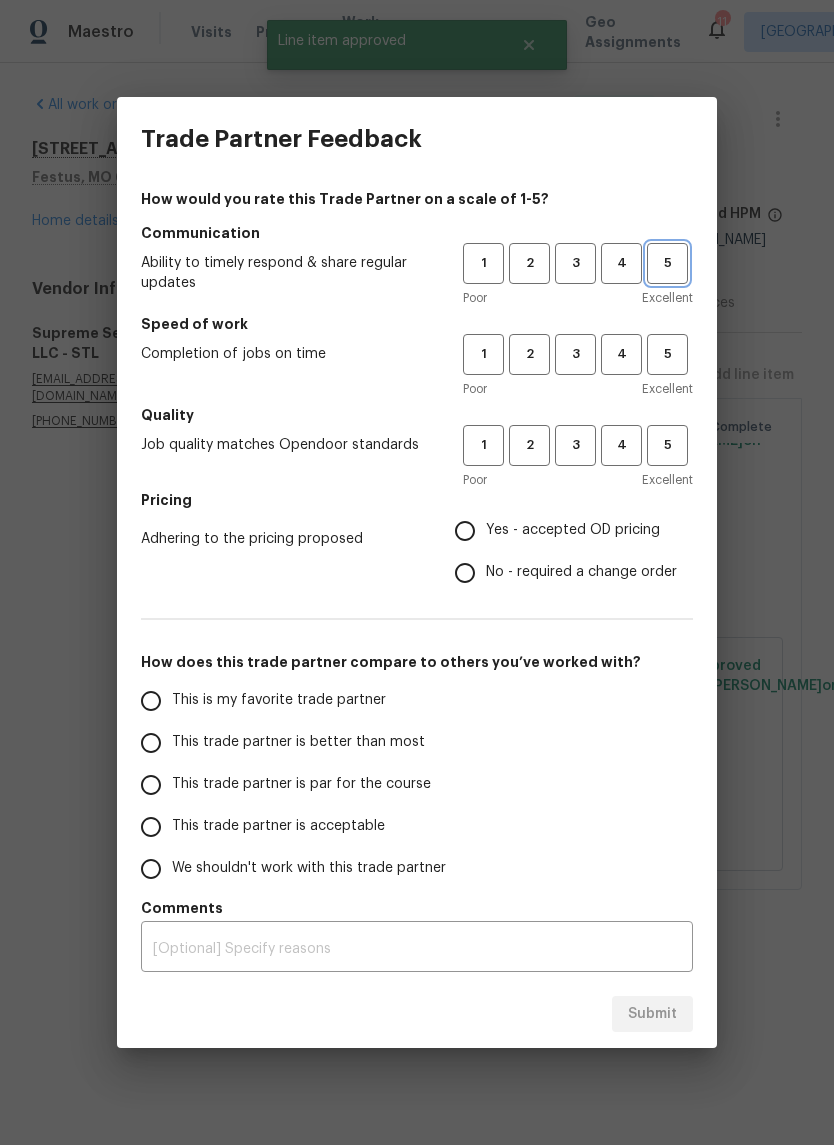 click on "5" at bounding box center [667, 263] 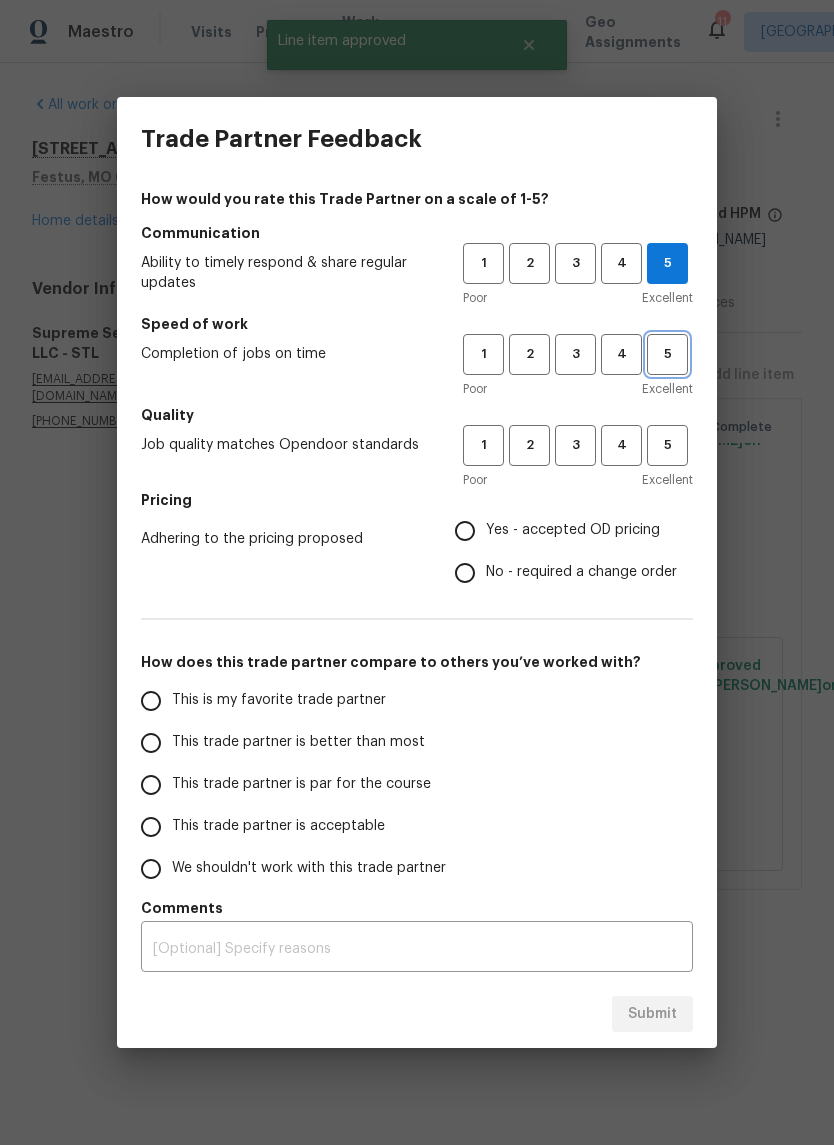 click on "5" at bounding box center (667, 354) 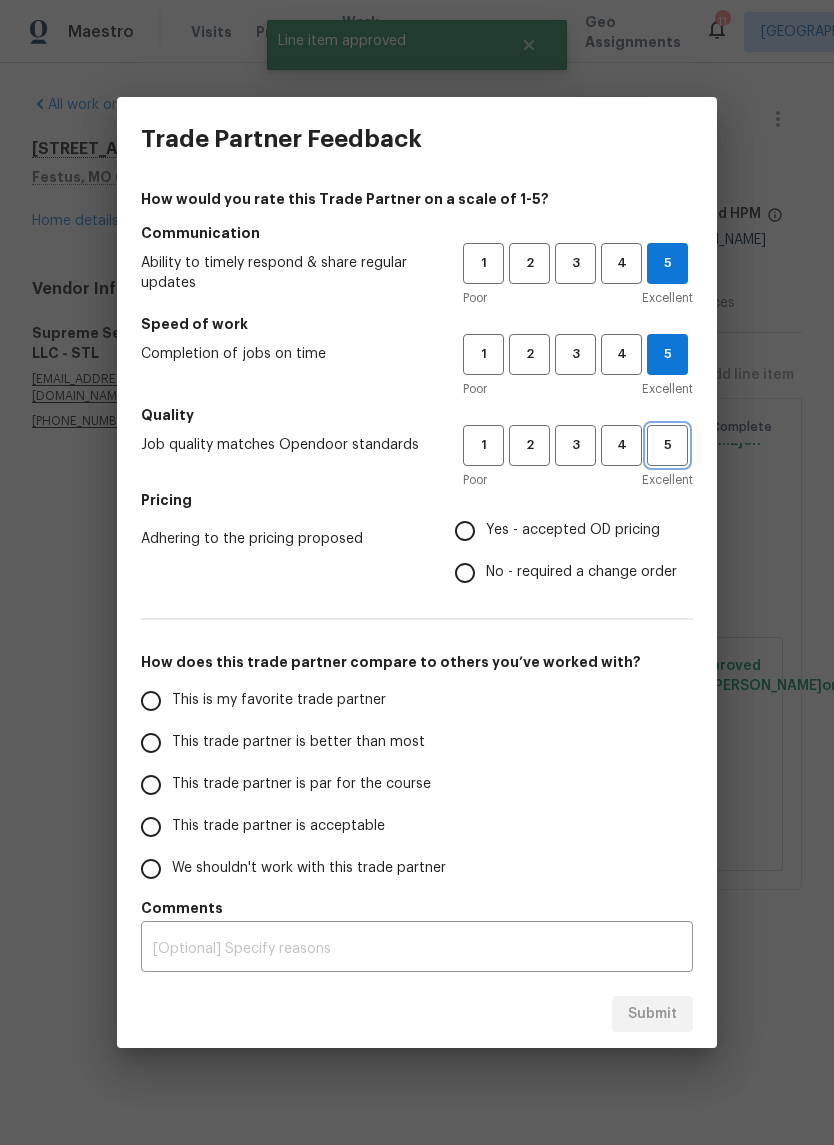 click on "5" at bounding box center [667, 445] 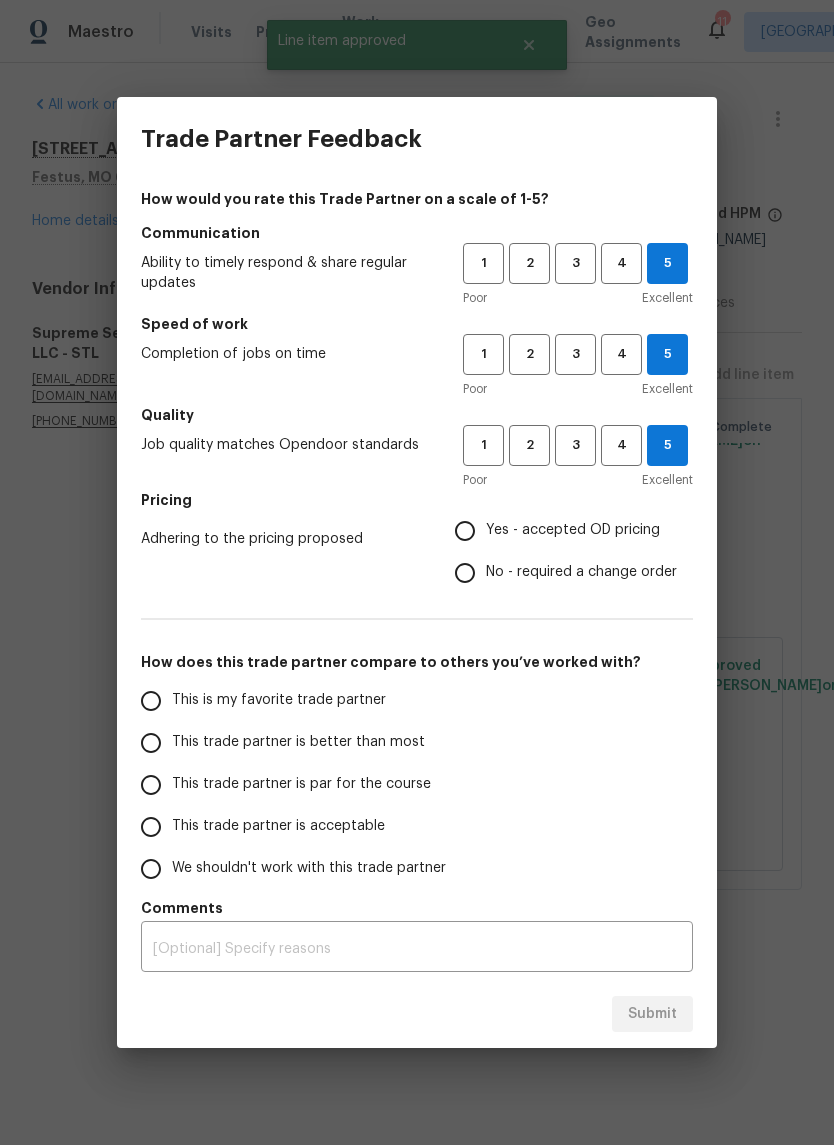 click on "Yes - accepted OD pricing" at bounding box center [560, 531] 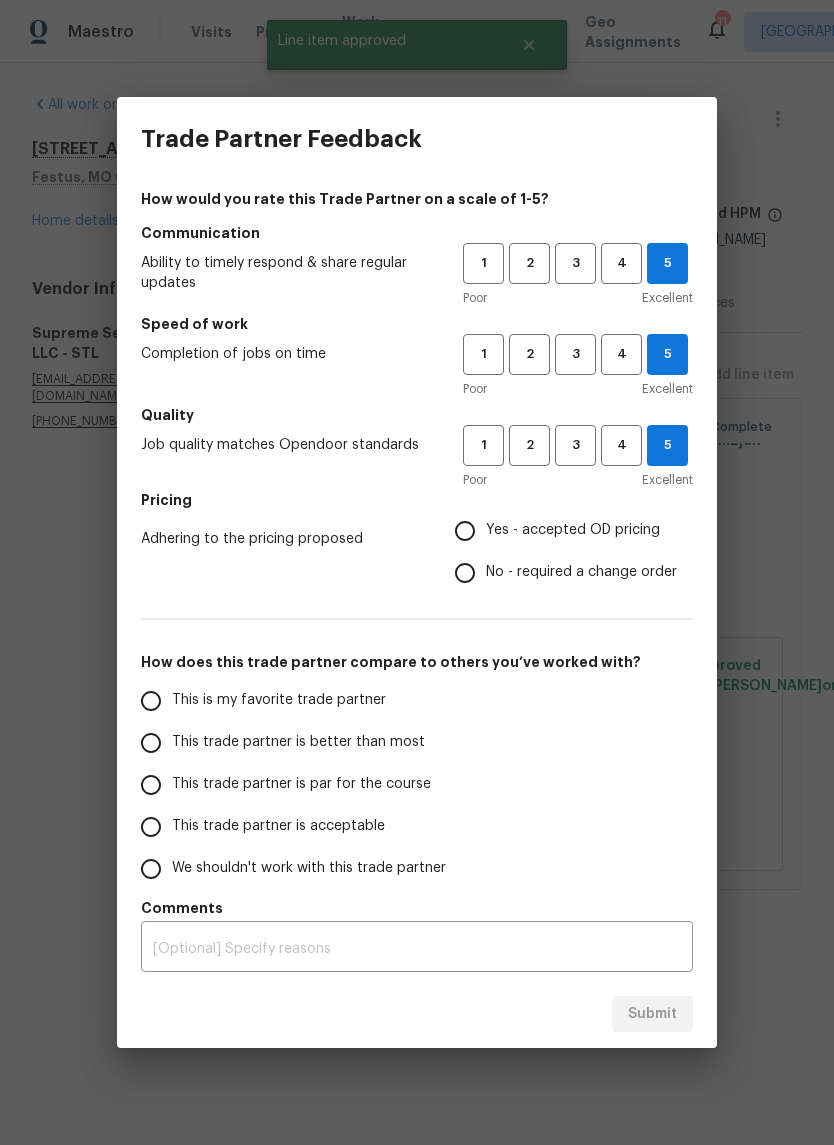 click on "Yes - accepted OD pricing" at bounding box center (465, 531) 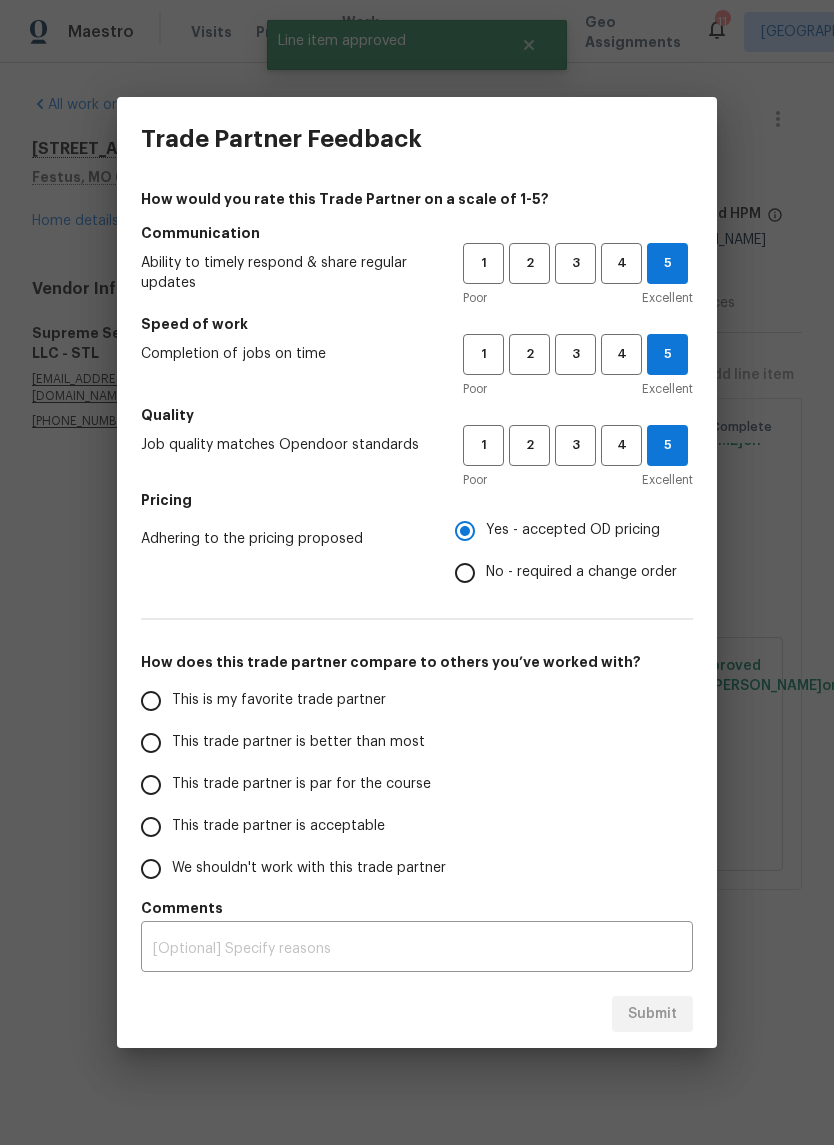 click on "This is my favorite trade partner" at bounding box center (288, 701) 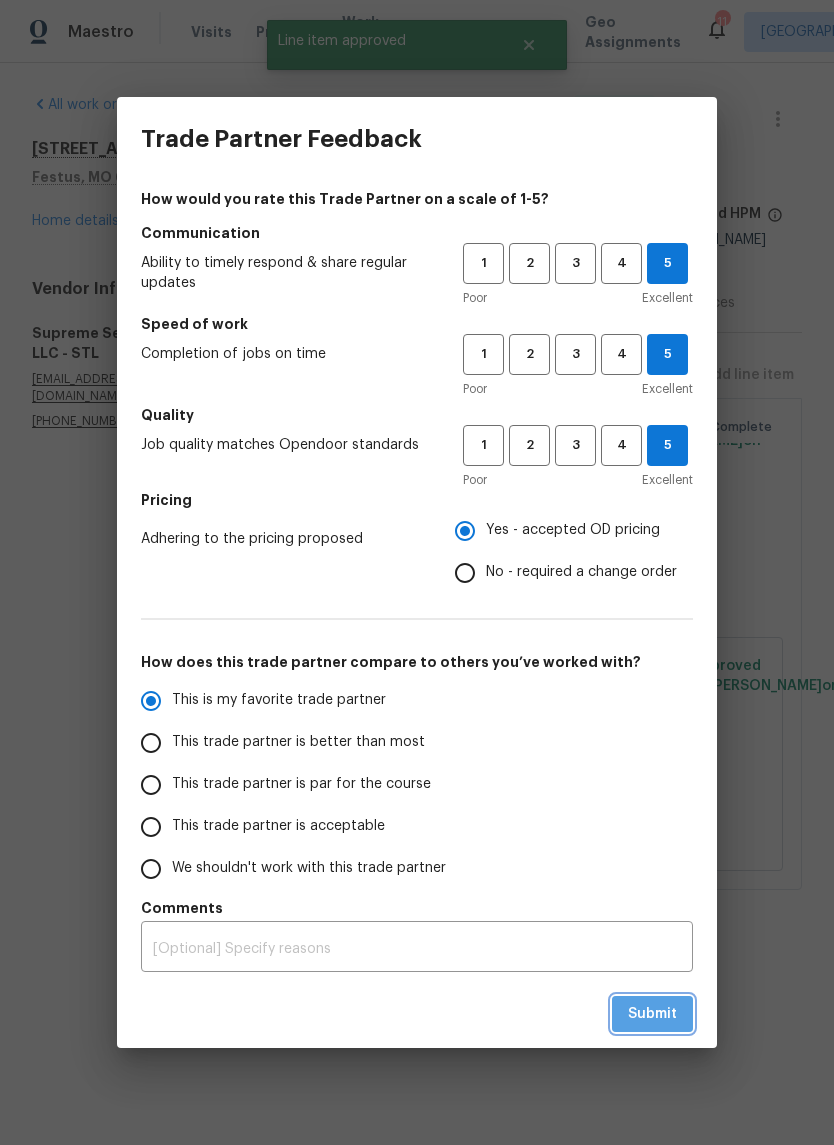 click on "Submit" at bounding box center (652, 1014) 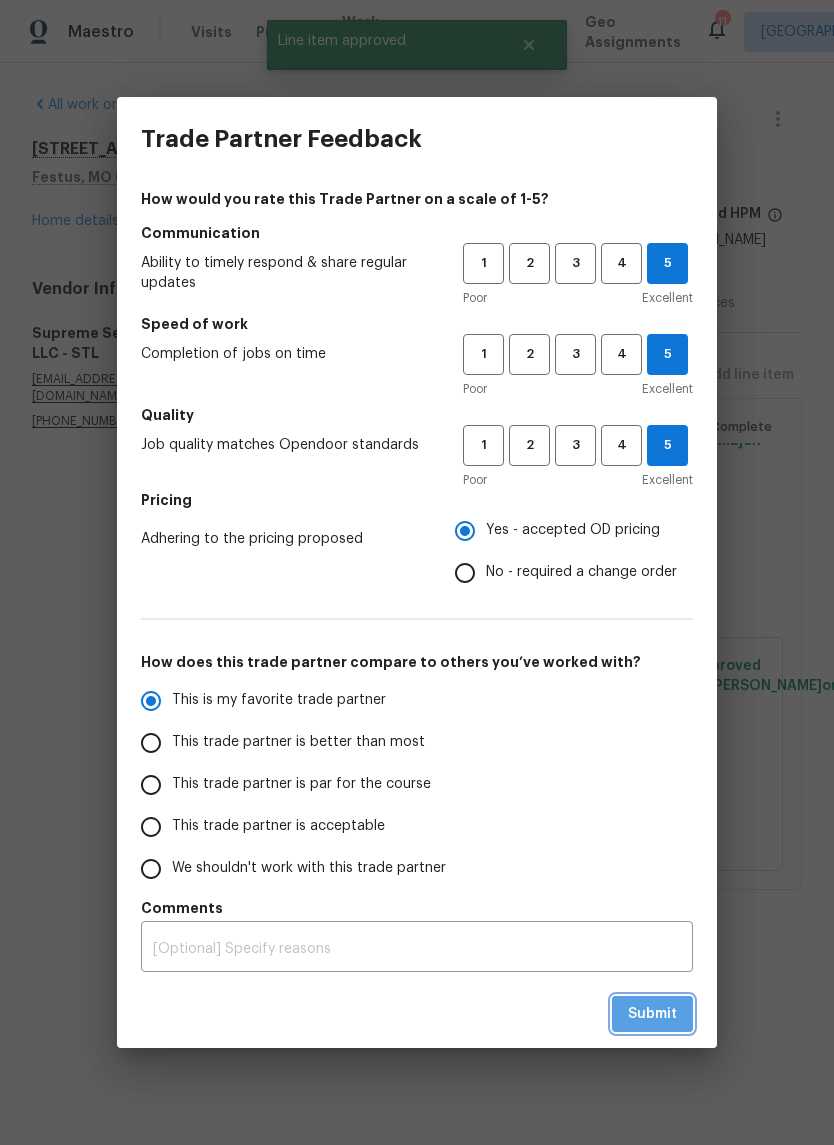 radio on "true" 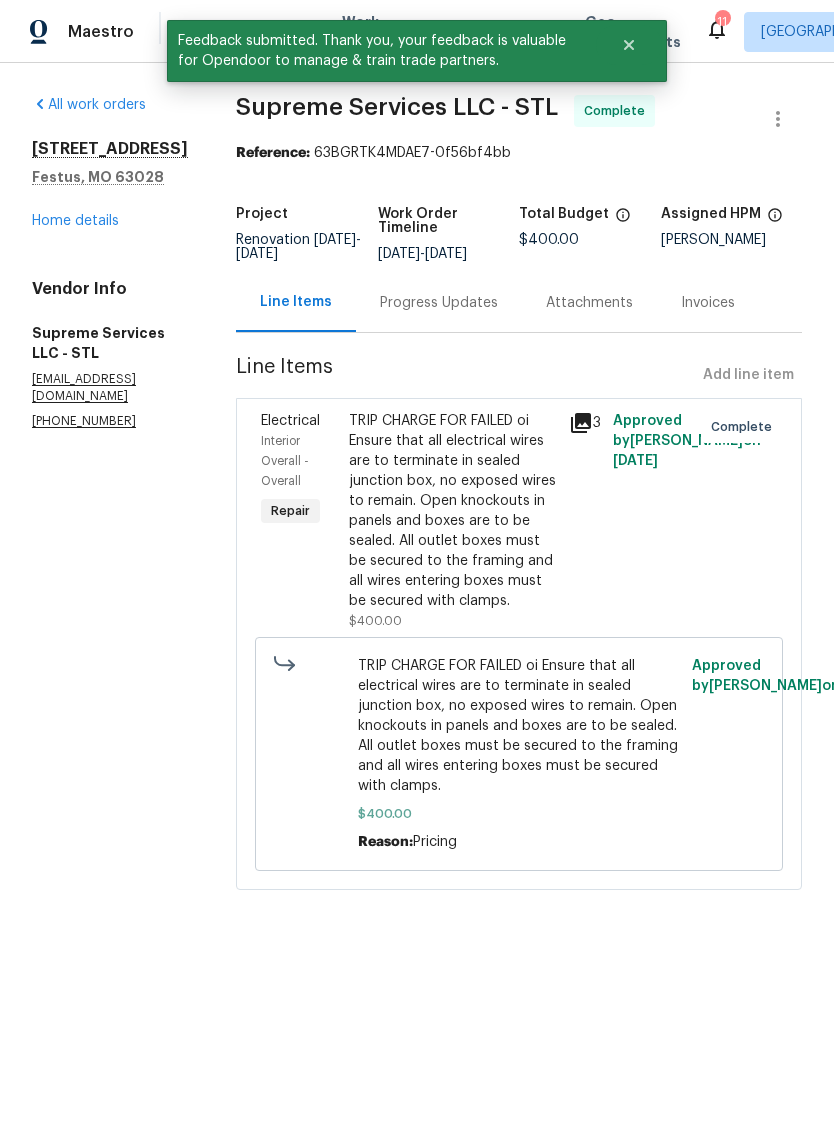 click on "Home details" at bounding box center [75, 221] 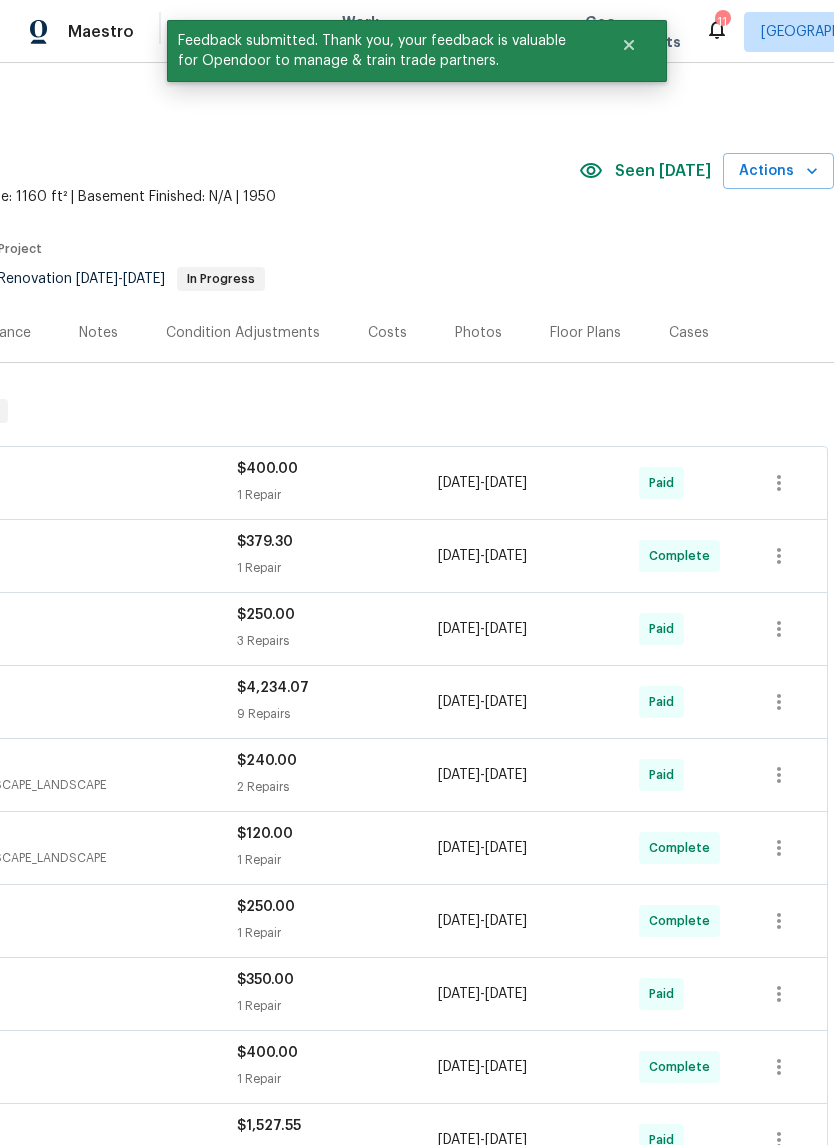 scroll, scrollTop: -1, scrollLeft: 298, axis: both 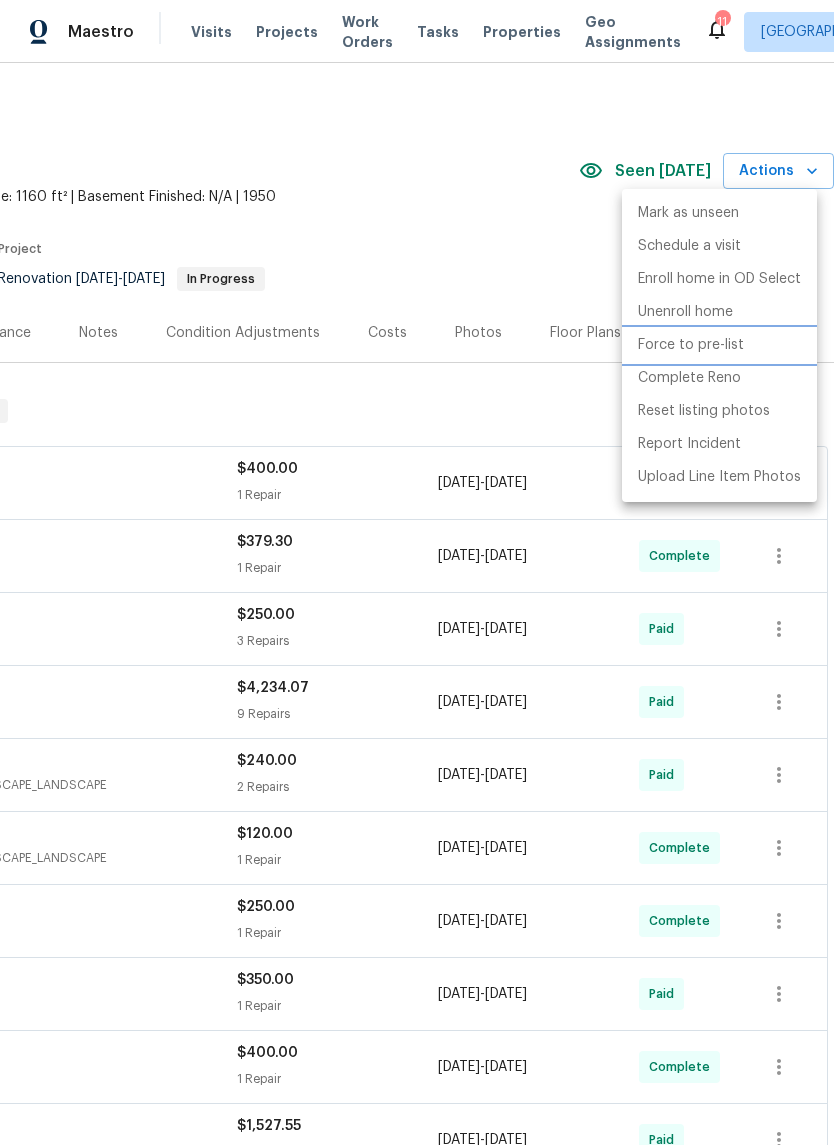 click on "Force to pre-list" at bounding box center (691, 345) 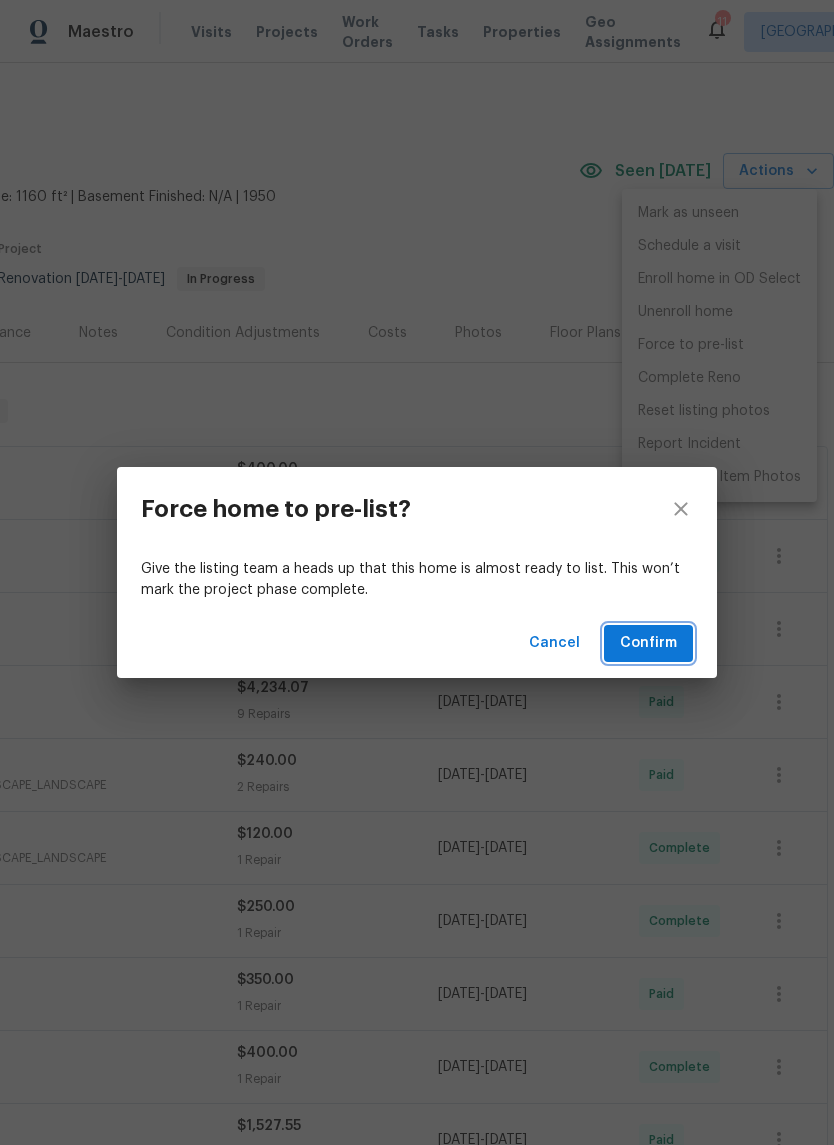 click on "Confirm" at bounding box center [648, 643] 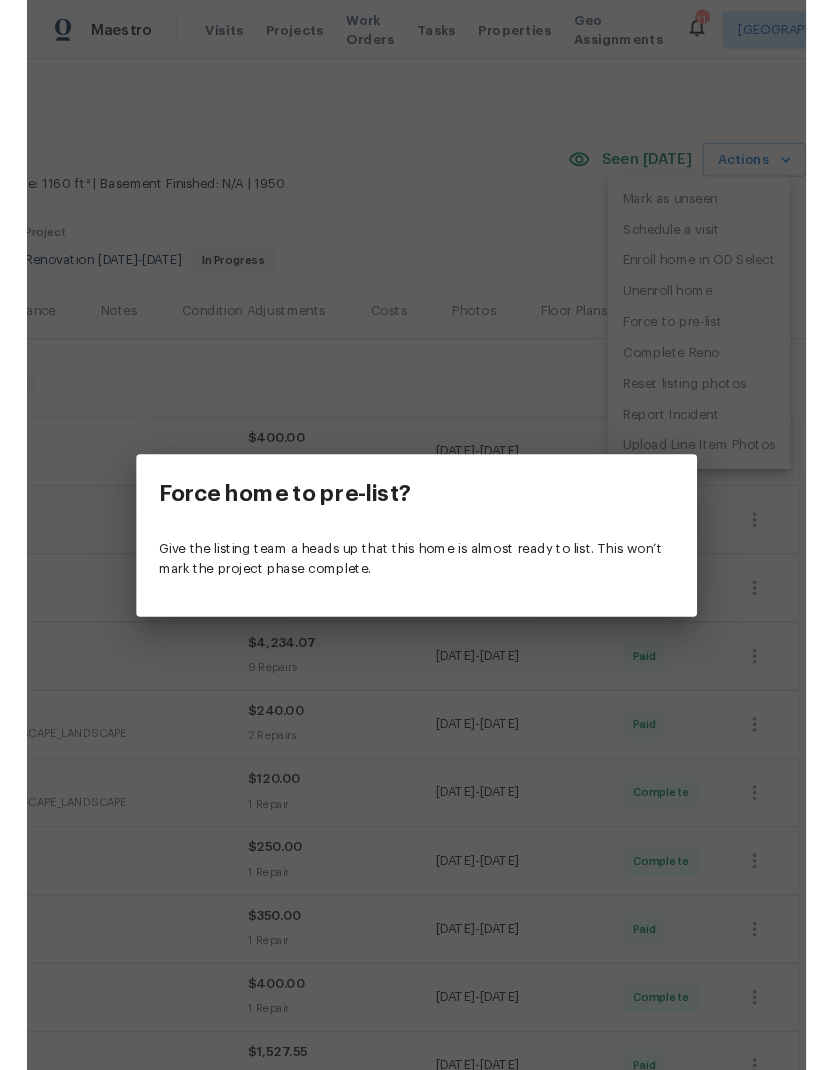 scroll, scrollTop: 0, scrollLeft: 0, axis: both 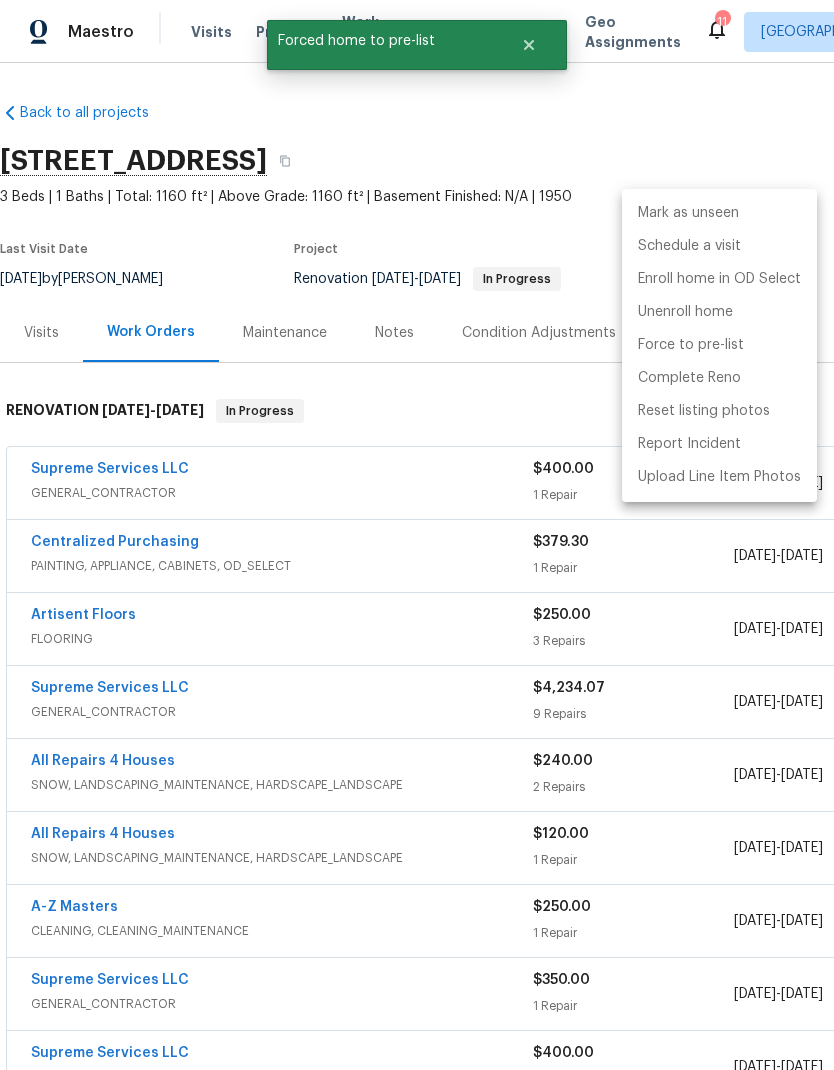click at bounding box center [417, 535] 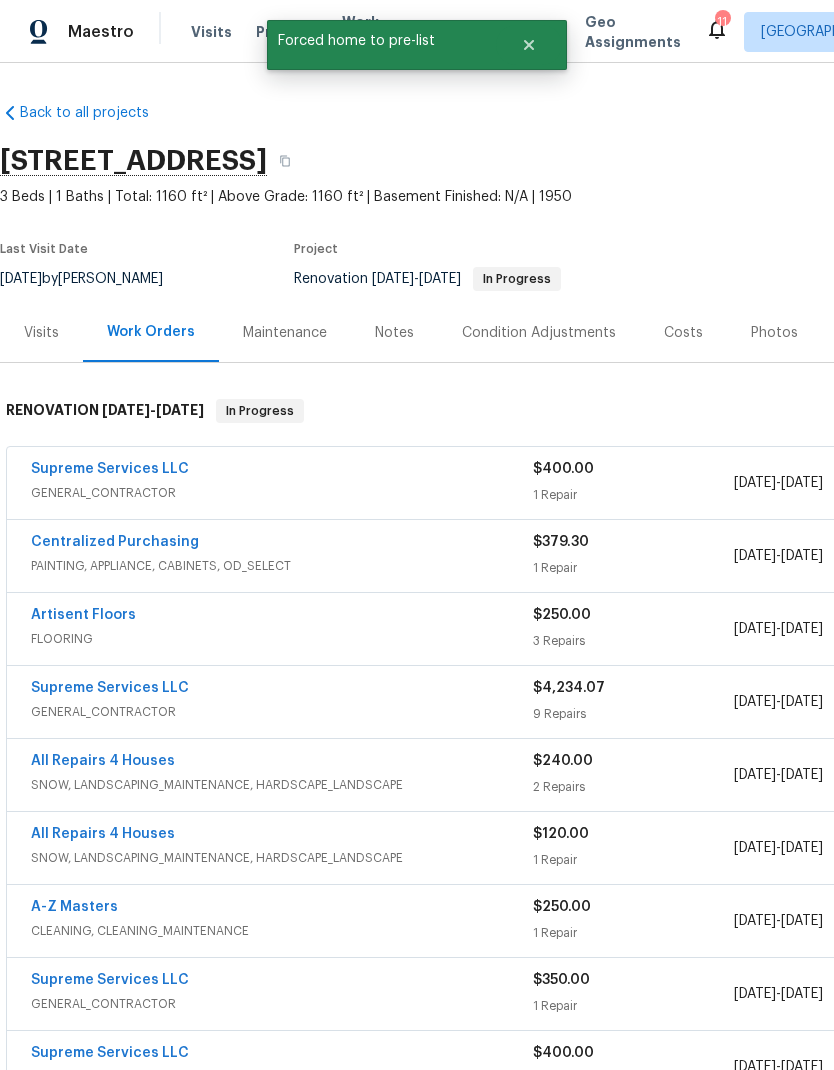 scroll, scrollTop: 0, scrollLeft: 296, axis: horizontal 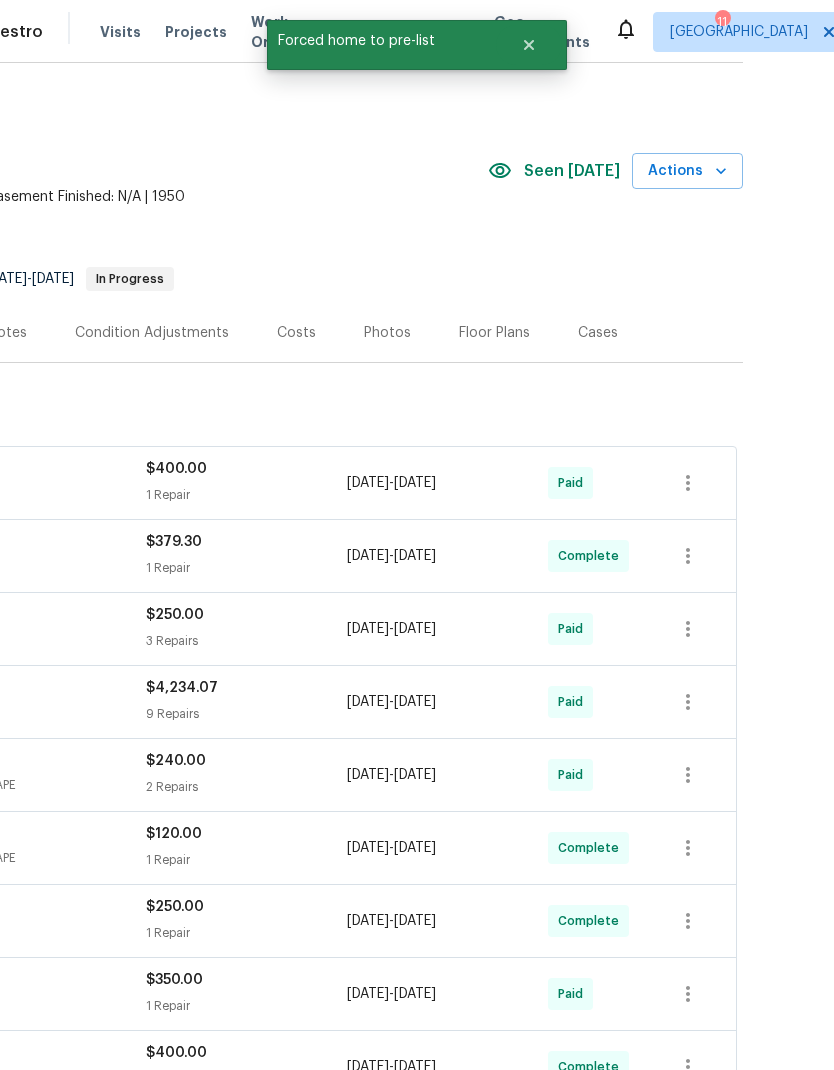 click on "Photos" at bounding box center (387, 333) 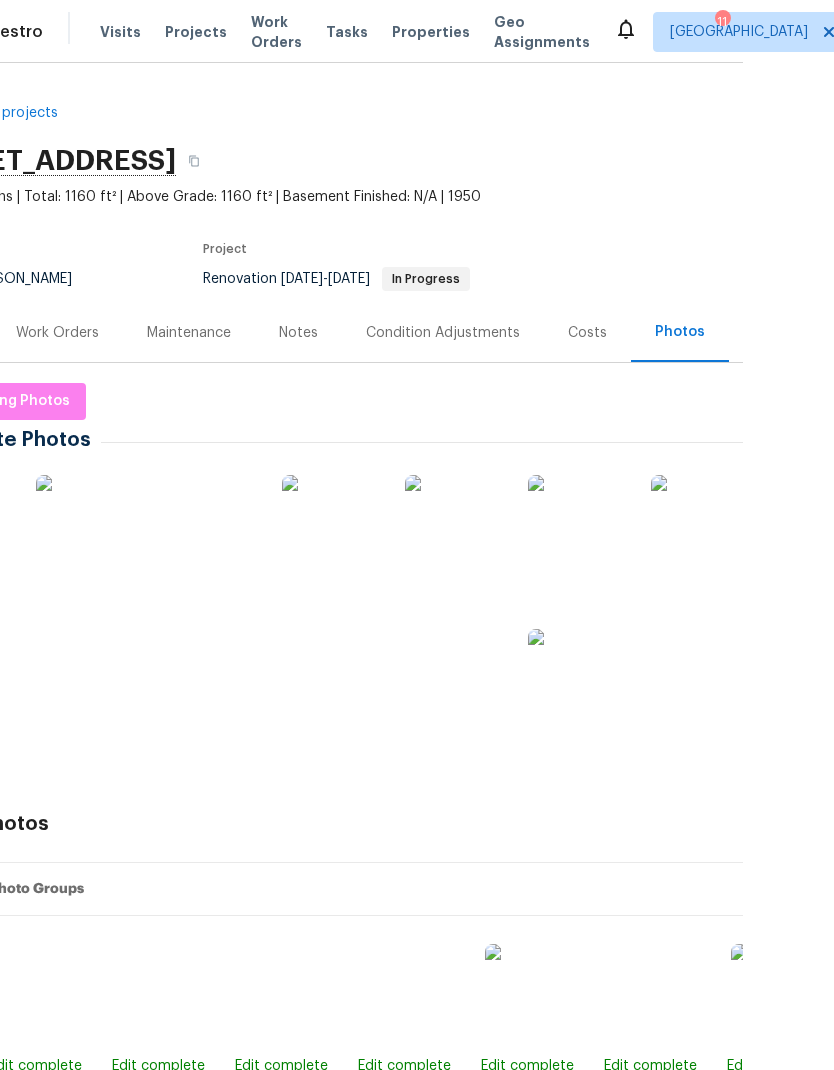 scroll, scrollTop: 0, scrollLeft: 0, axis: both 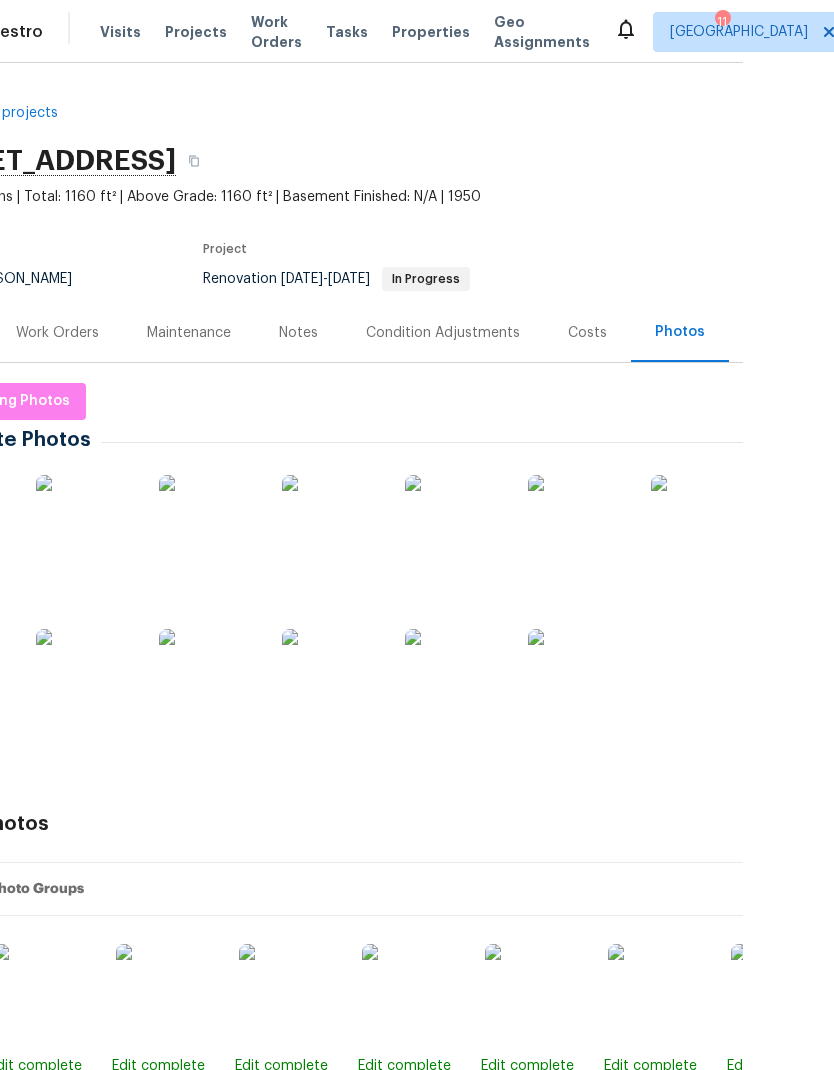 click on "Properties" at bounding box center [431, 32] 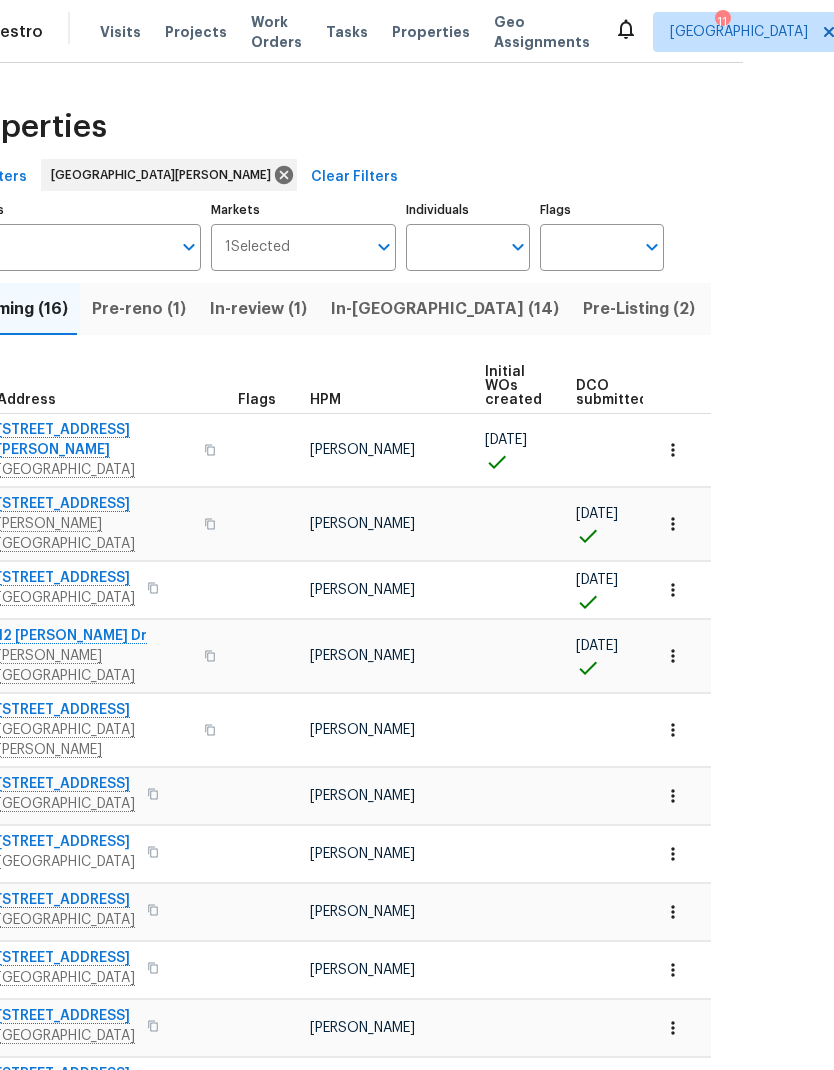 scroll, scrollTop: 0, scrollLeft: 0, axis: both 